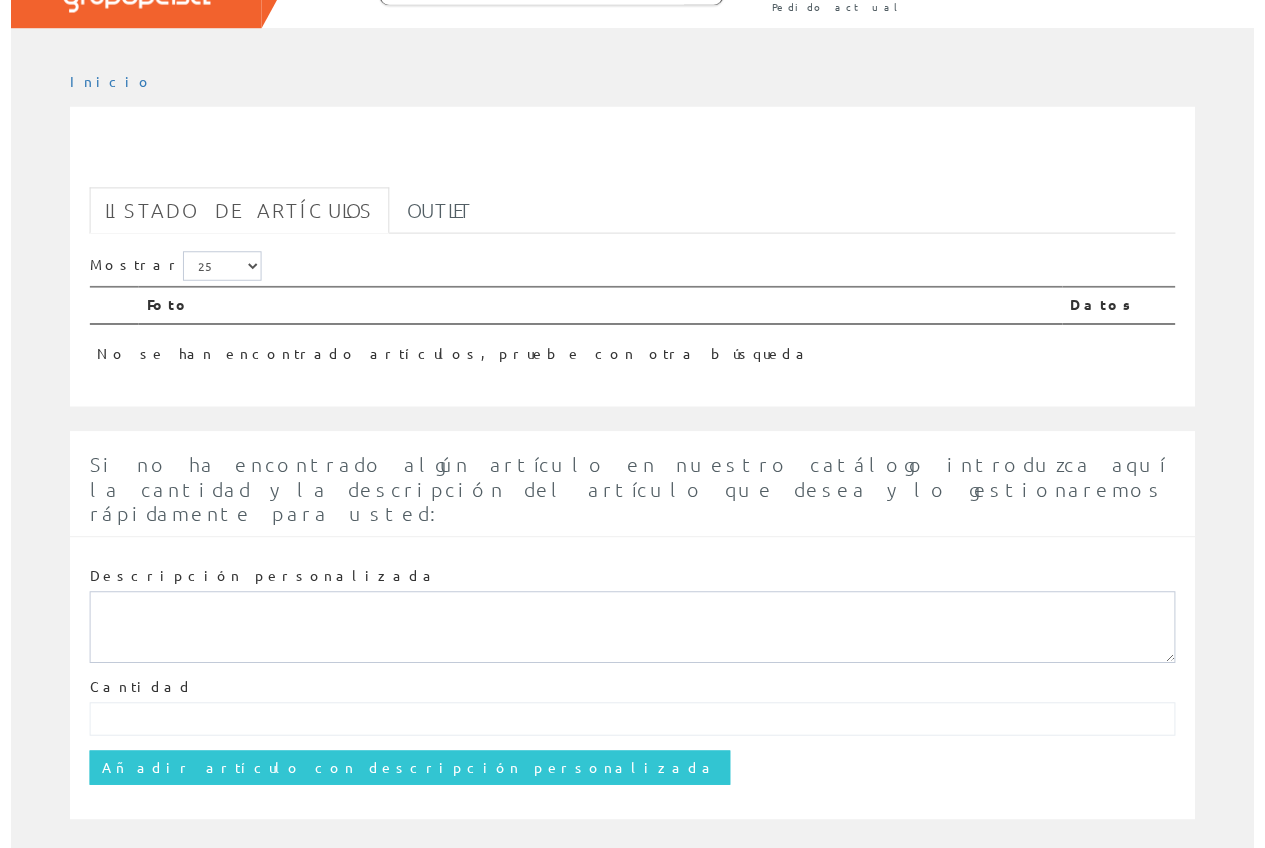 scroll, scrollTop: 0, scrollLeft: 0, axis: both 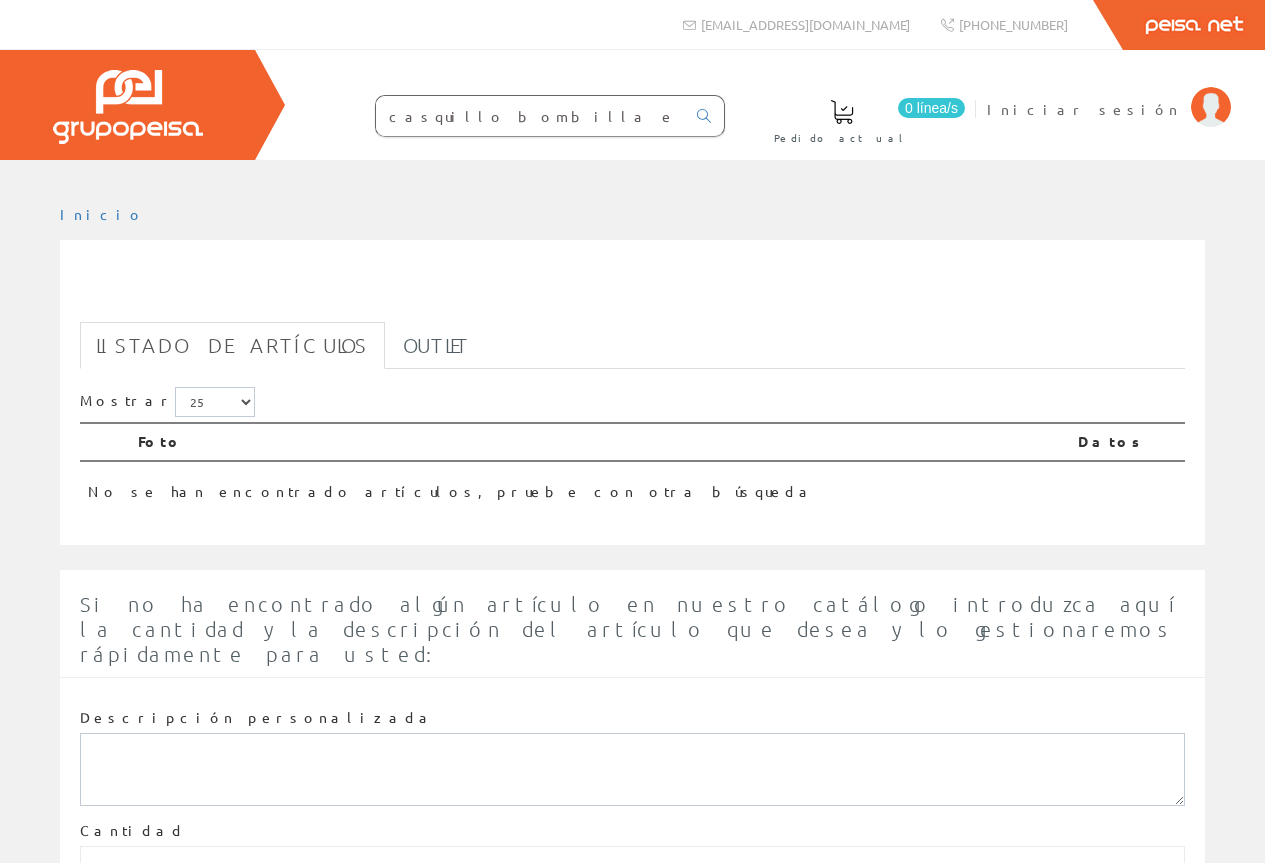 drag, startPoint x: 457, startPoint y: 122, endPoint x: 1018, endPoint y: 102, distance: 561.3564 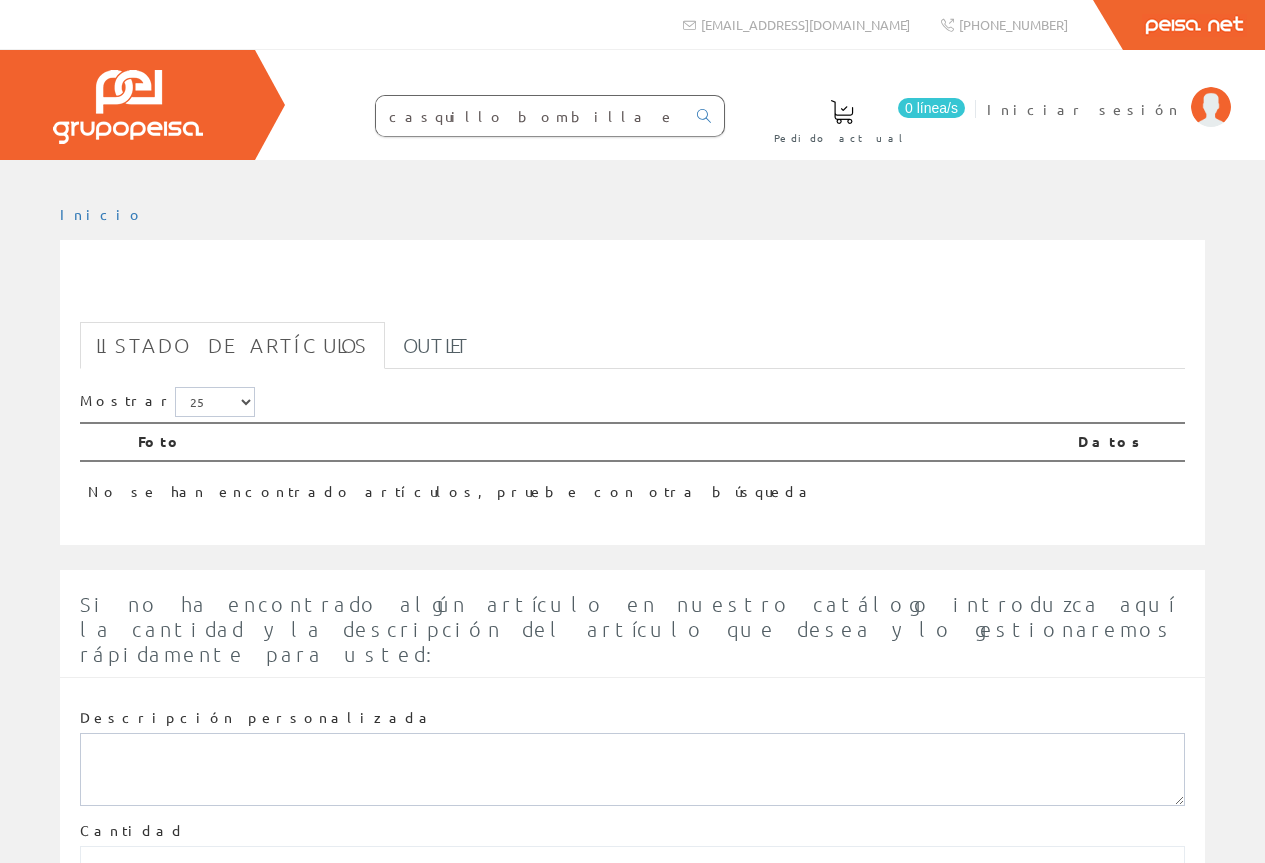 drag, startPoint x: 565, startPoint y: 119, endPoint x: 0, endPoint y: 67, distance: 567.3879 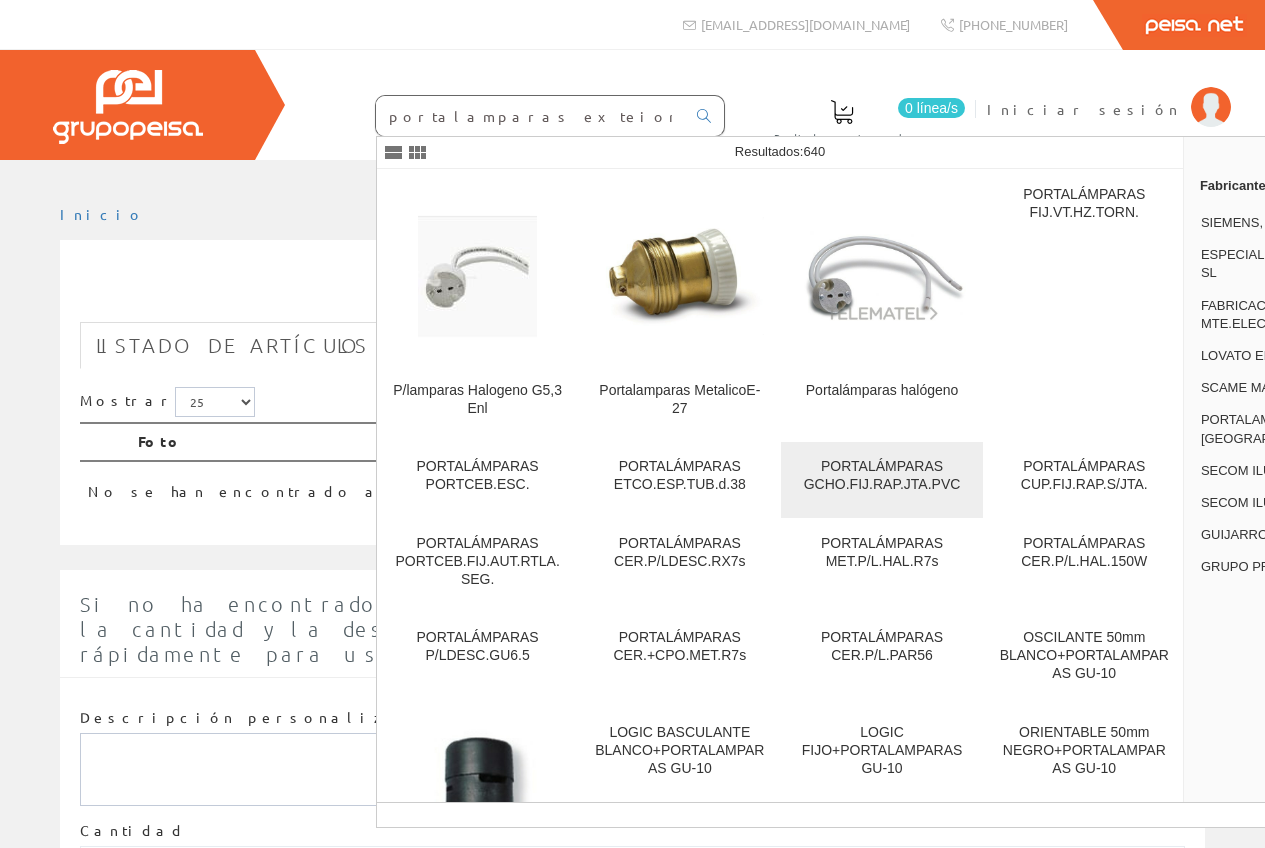 type on "portalamparas exteior" 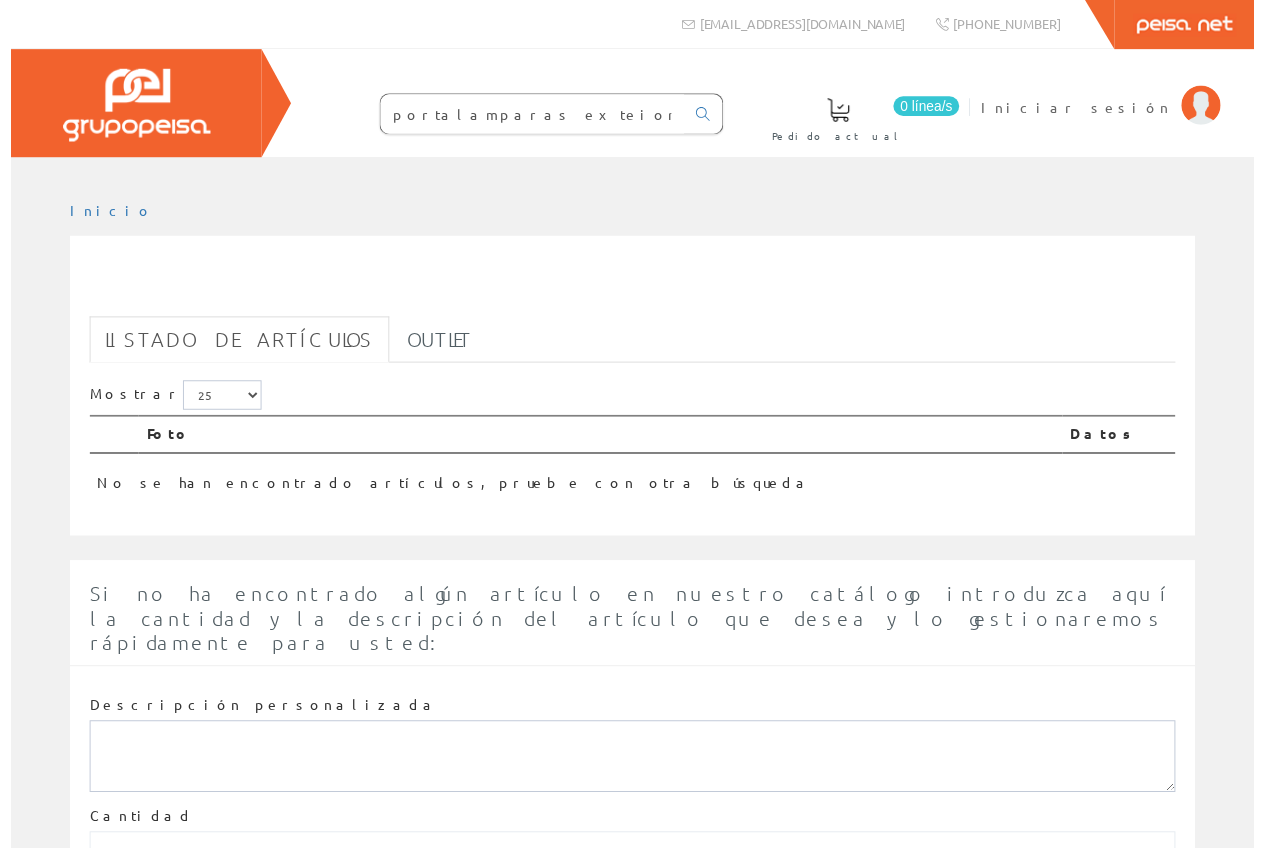 scroll, scrollTop: 0, scrollLeft: 0, axis: both 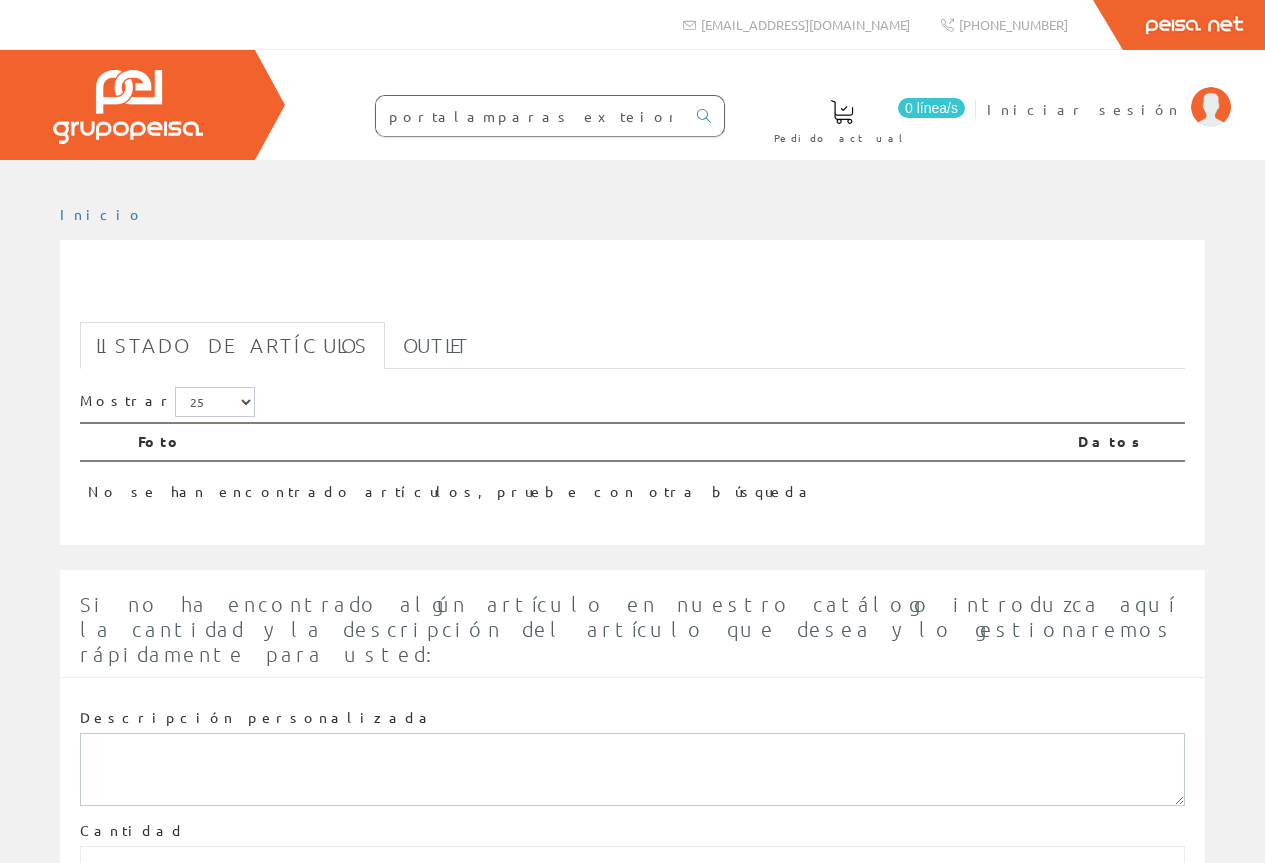 drag, startPoint x: 479, startPoint y: 119, endPoint x: 811, endPoint y: 169, distance: 335.74396 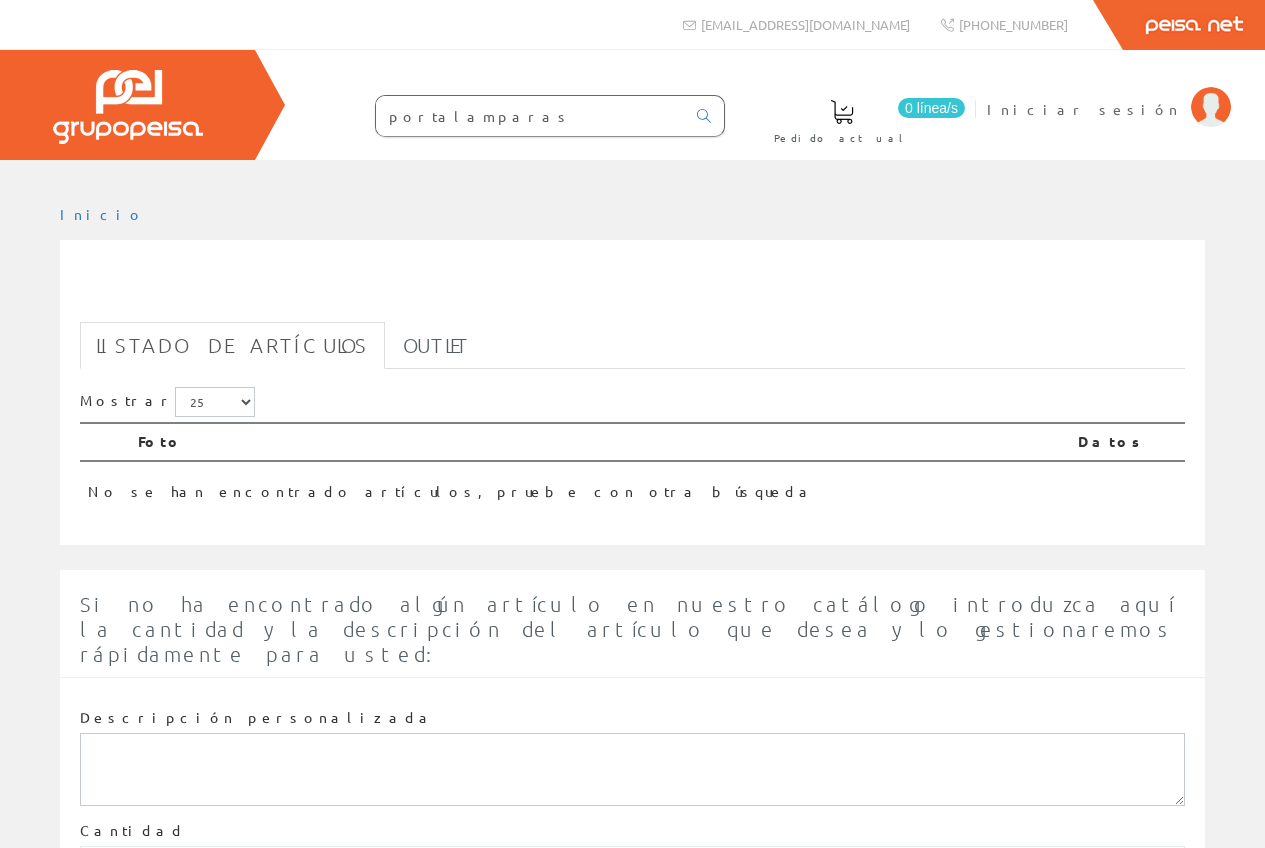 type on "portalamparas" 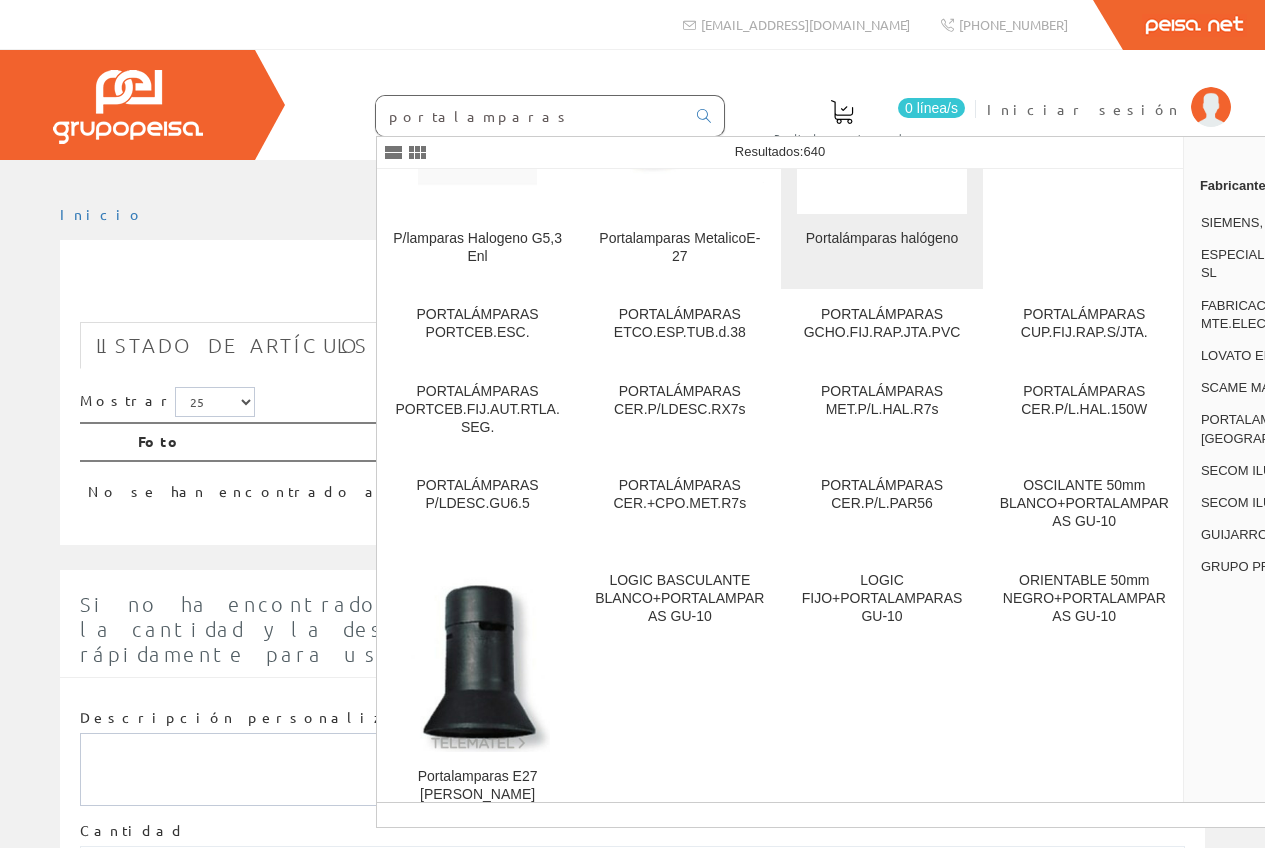 scroll, scrollTop: 300, scrollLeft: 0, axis: vertical 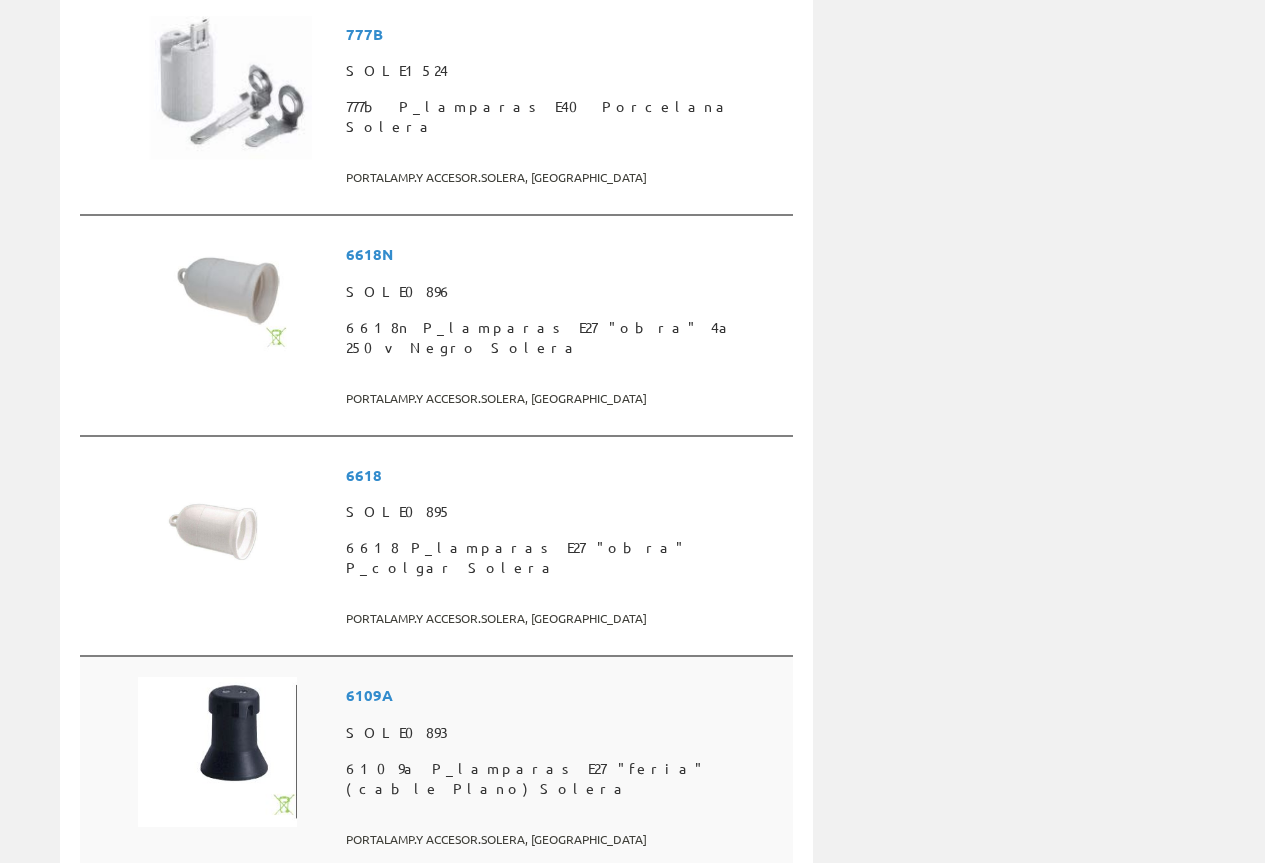 click on "6109A" at bounding box center [565, 695] 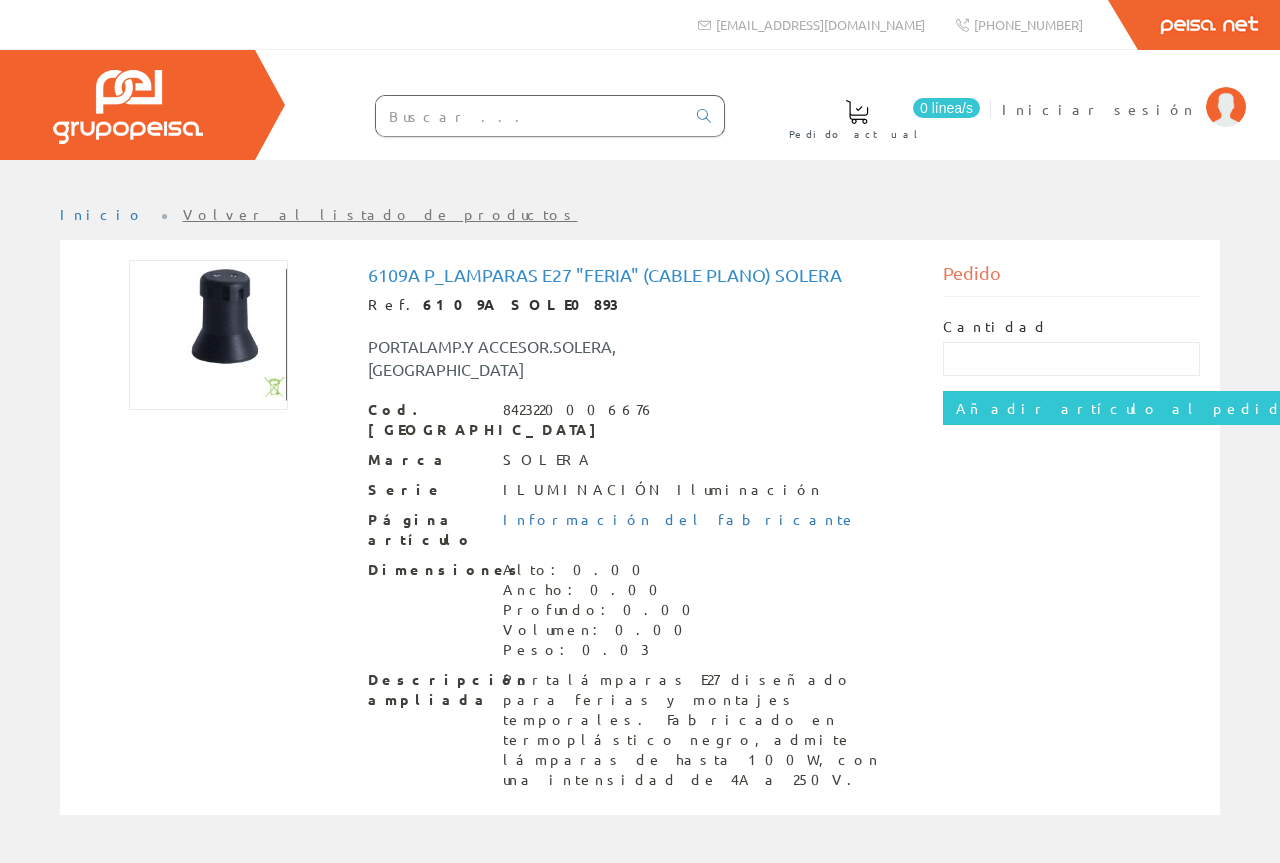 scroll, scrollTop: 0, scrollLeft: 0, axis: both 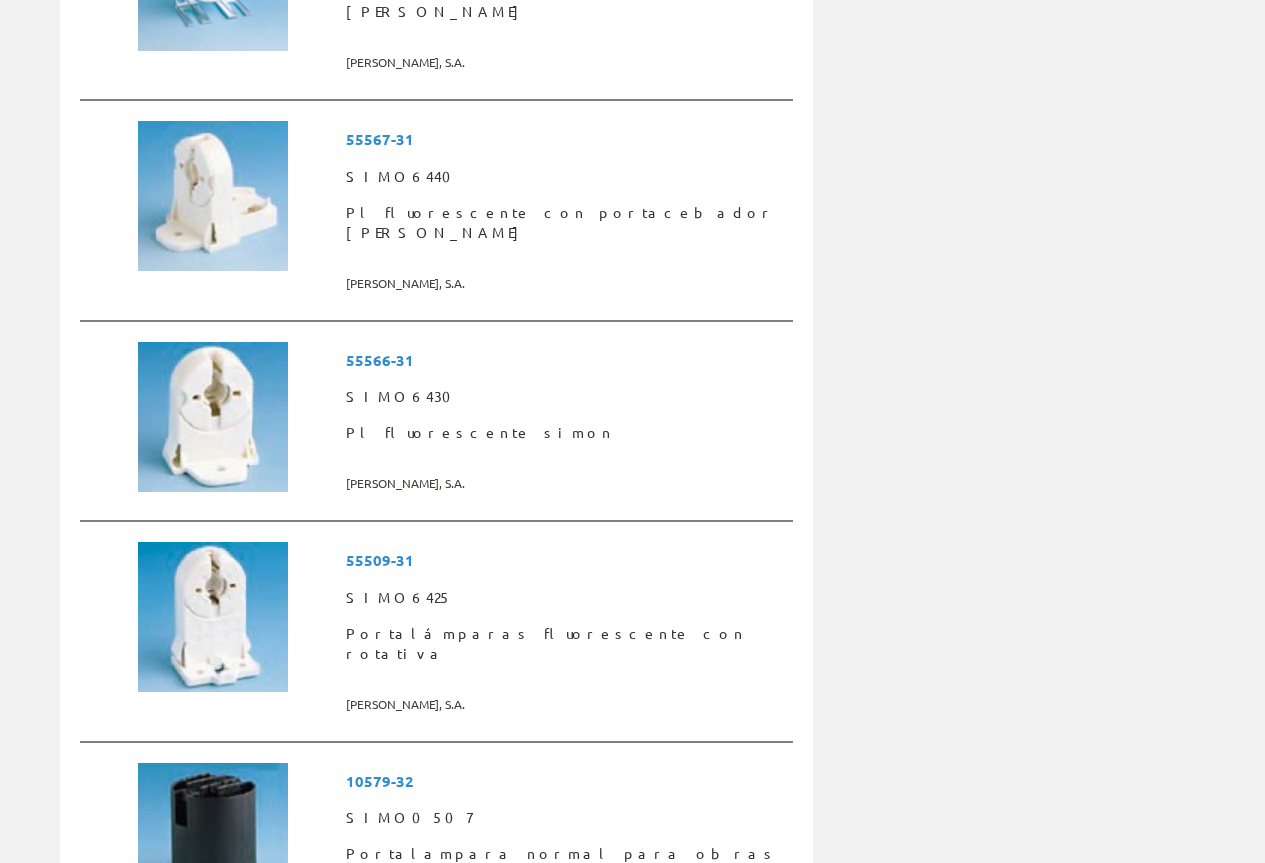 click on "2" at bounding box center (490, 988) 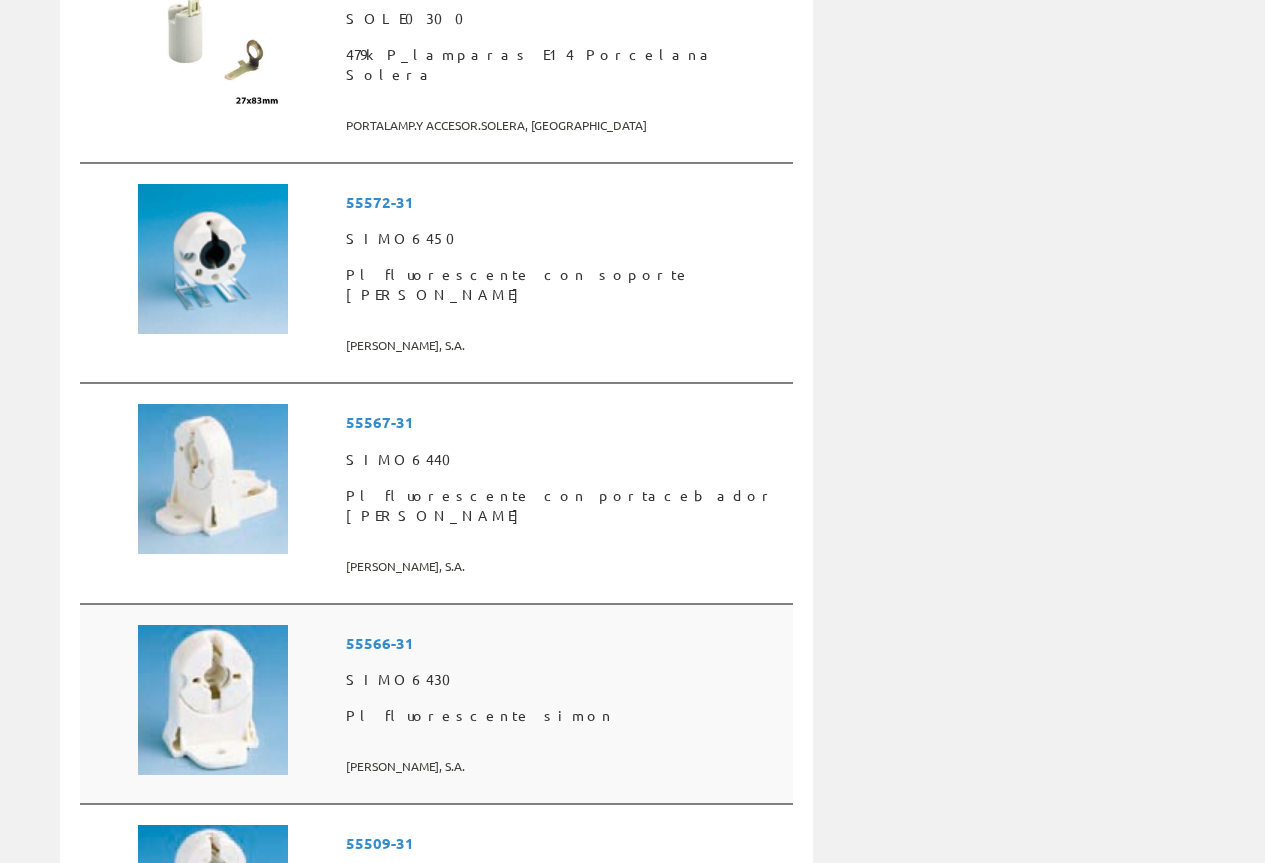 scroll, scrollTop: 4671, scrollLeft: 0, axis: vertical 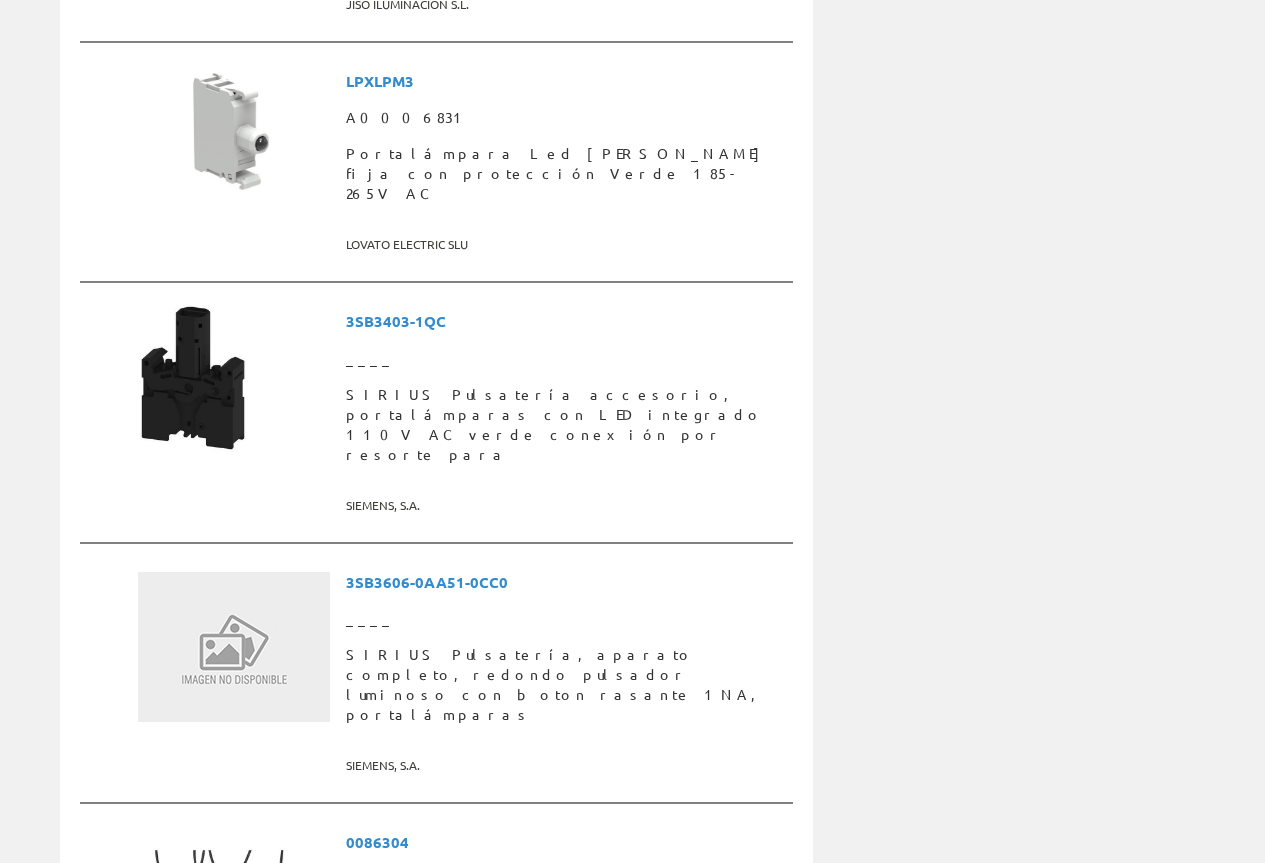 click on "3" at bounding box center (522, 1070) 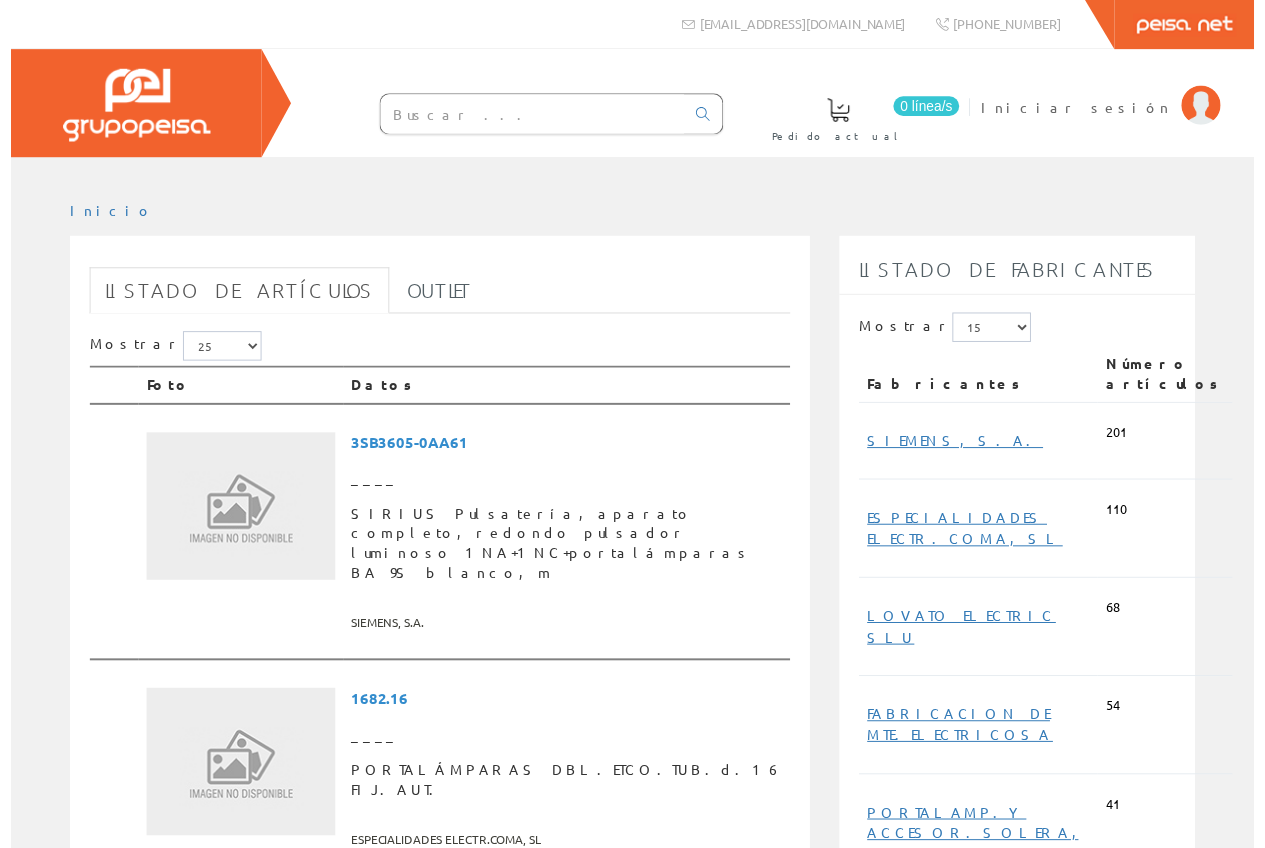 scroll, scrollTop: 0, scrollLeft: 0, axis: both 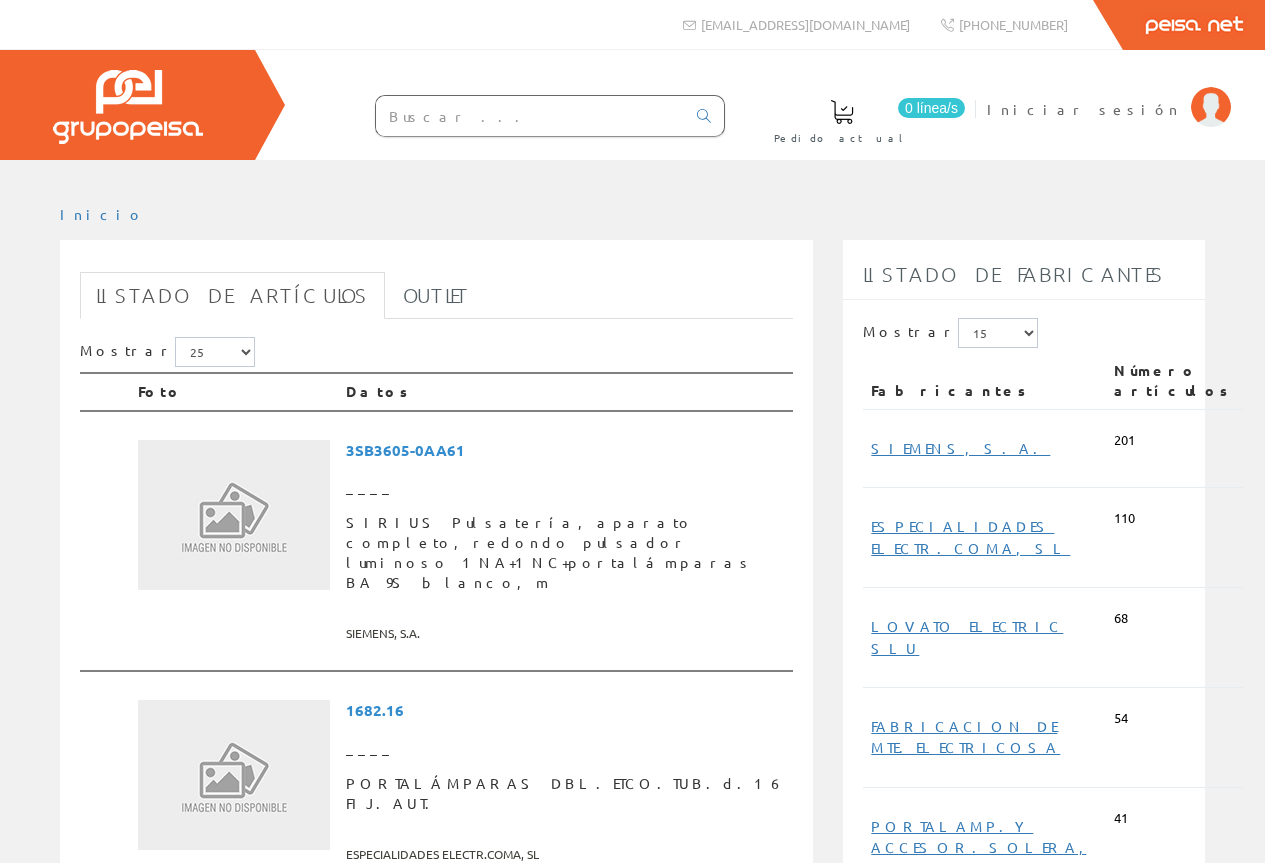 click at bounding box center (530, 116) 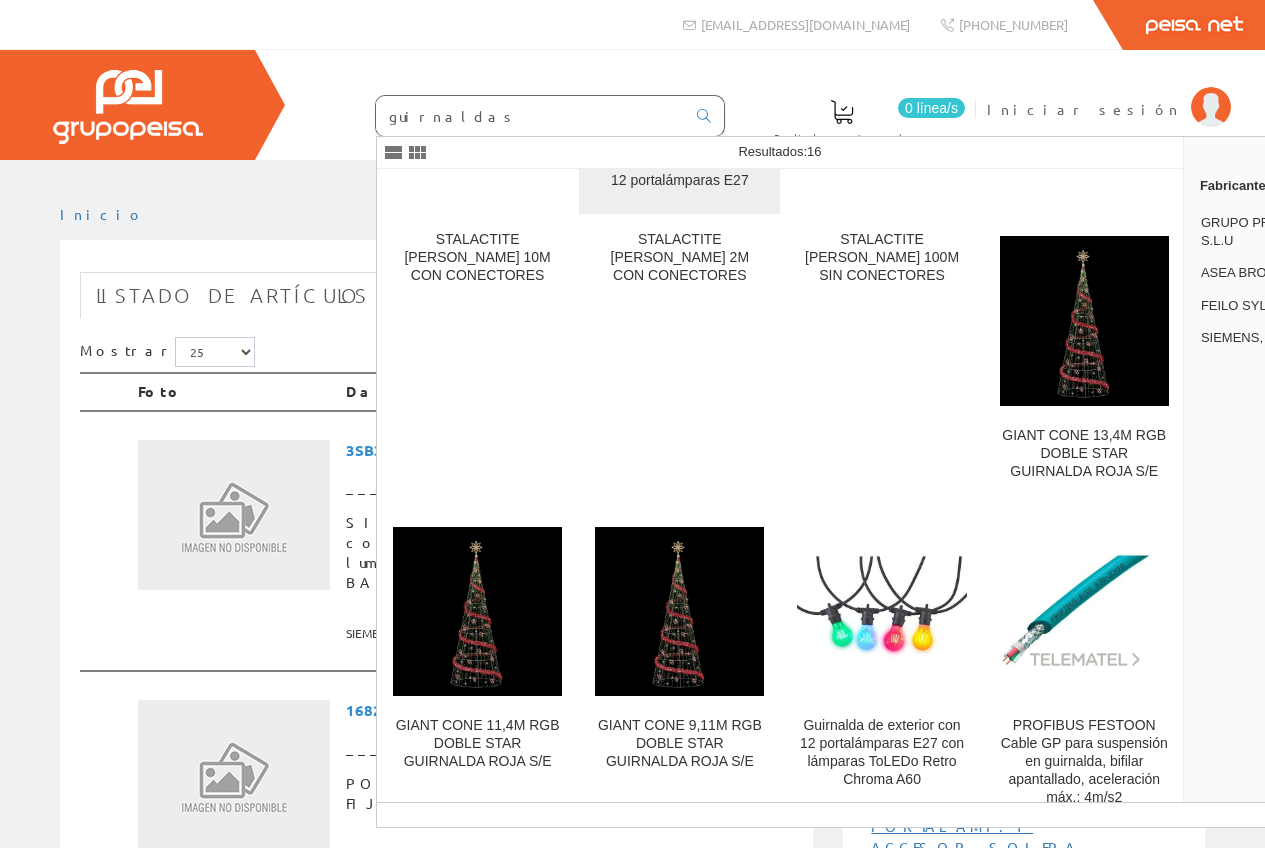 scroll, scrollTop: 529, scrollLeft: 0, axis: vertical 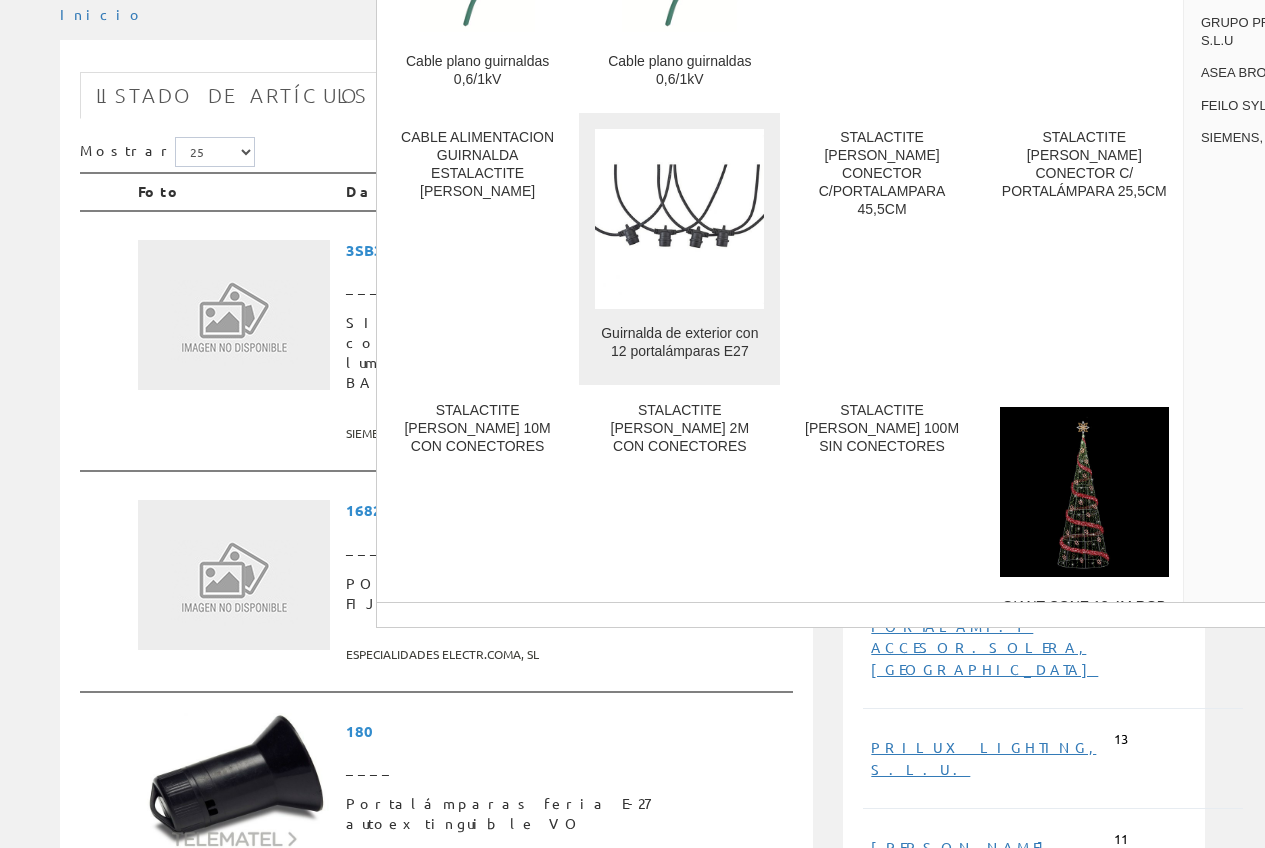 type on "guirnaldas" 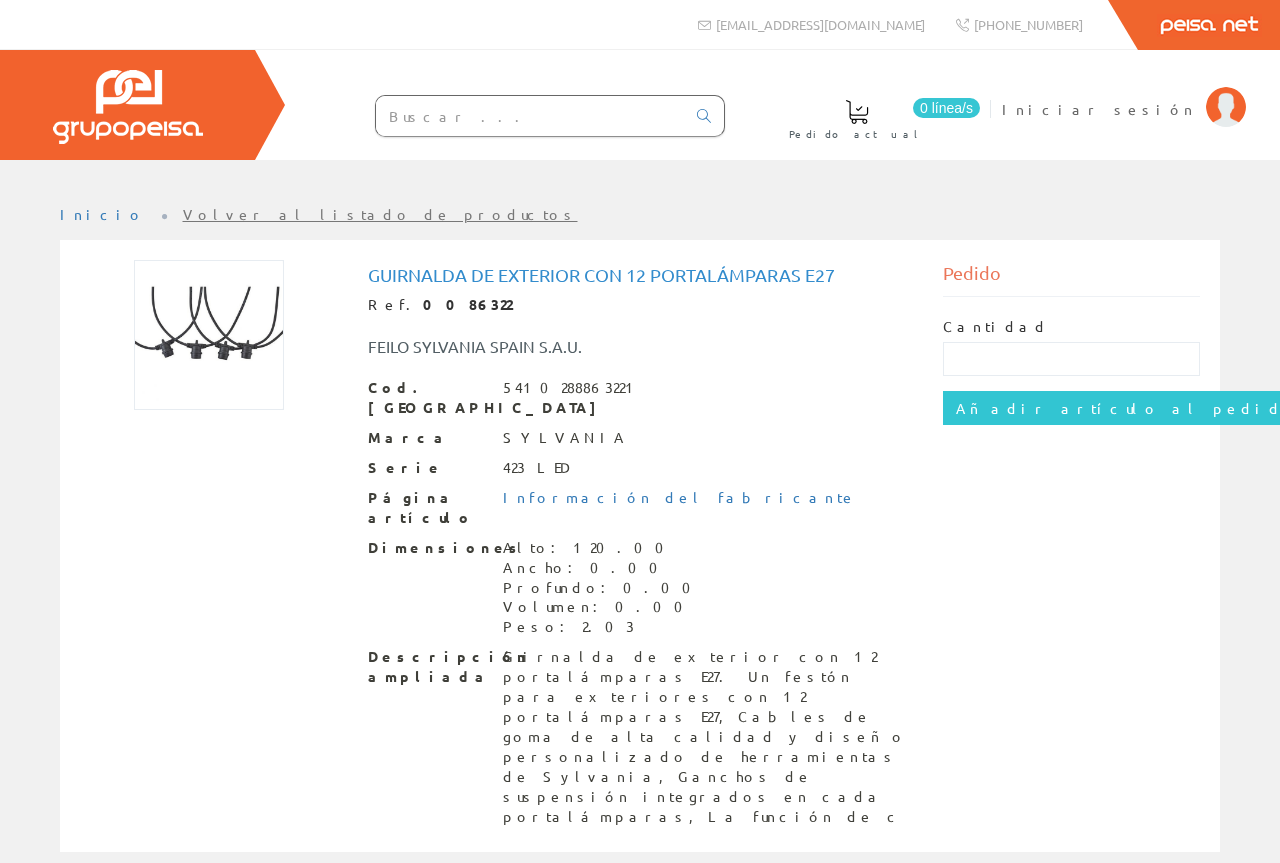 scroll, scrollTop: 0, scrollLeft: 0, axis: both 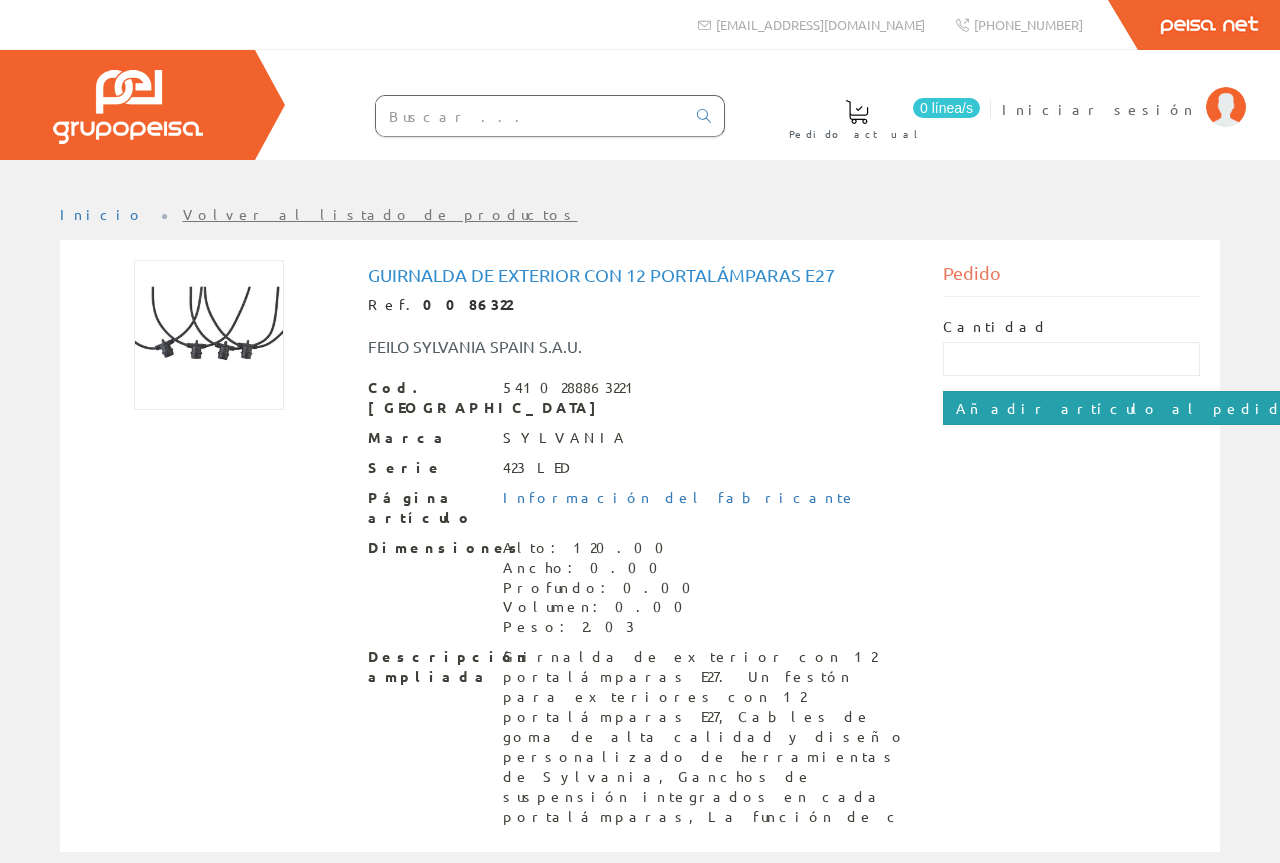 click on "Añadir artículo al pedido" at bounding box center (1127, 408) 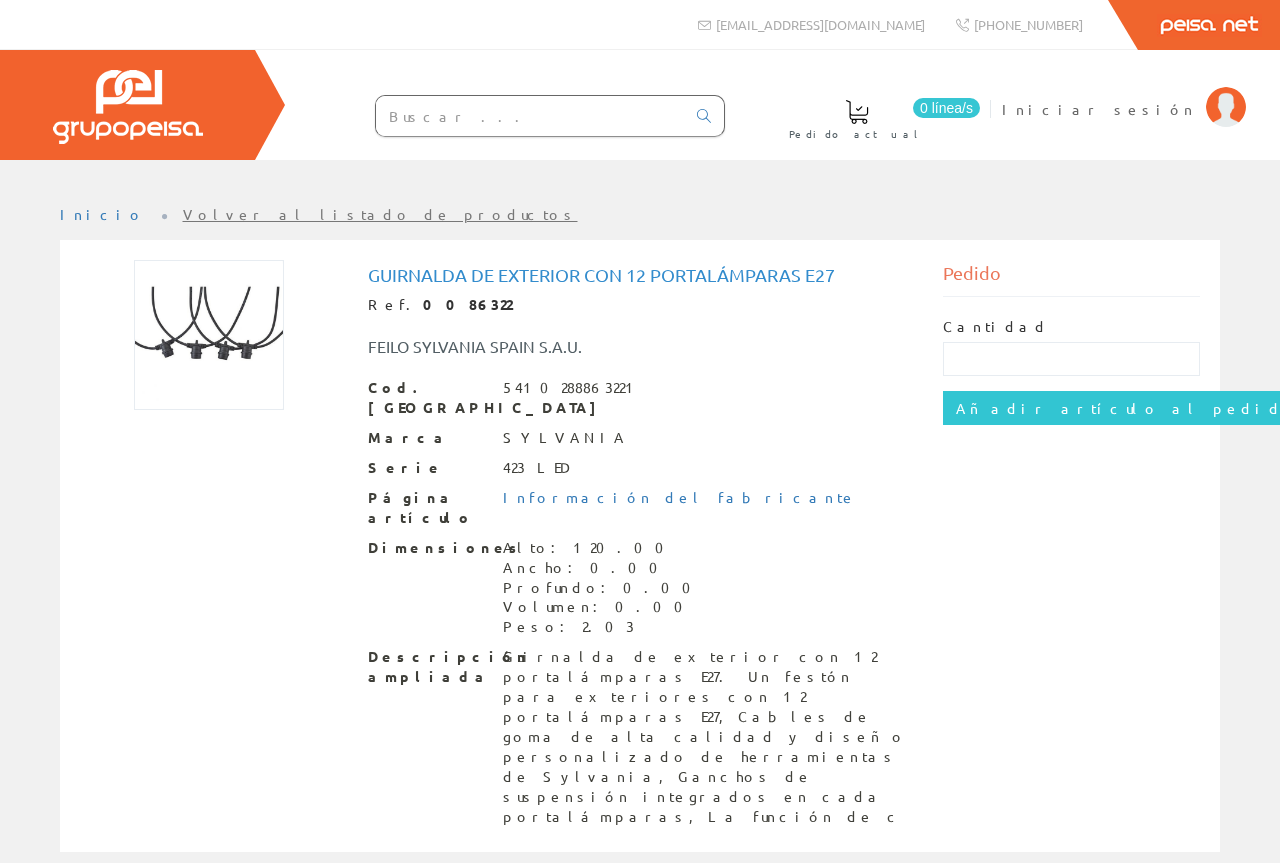 scroll, scrollTop: 0, scrollLeft: 0, axis: both 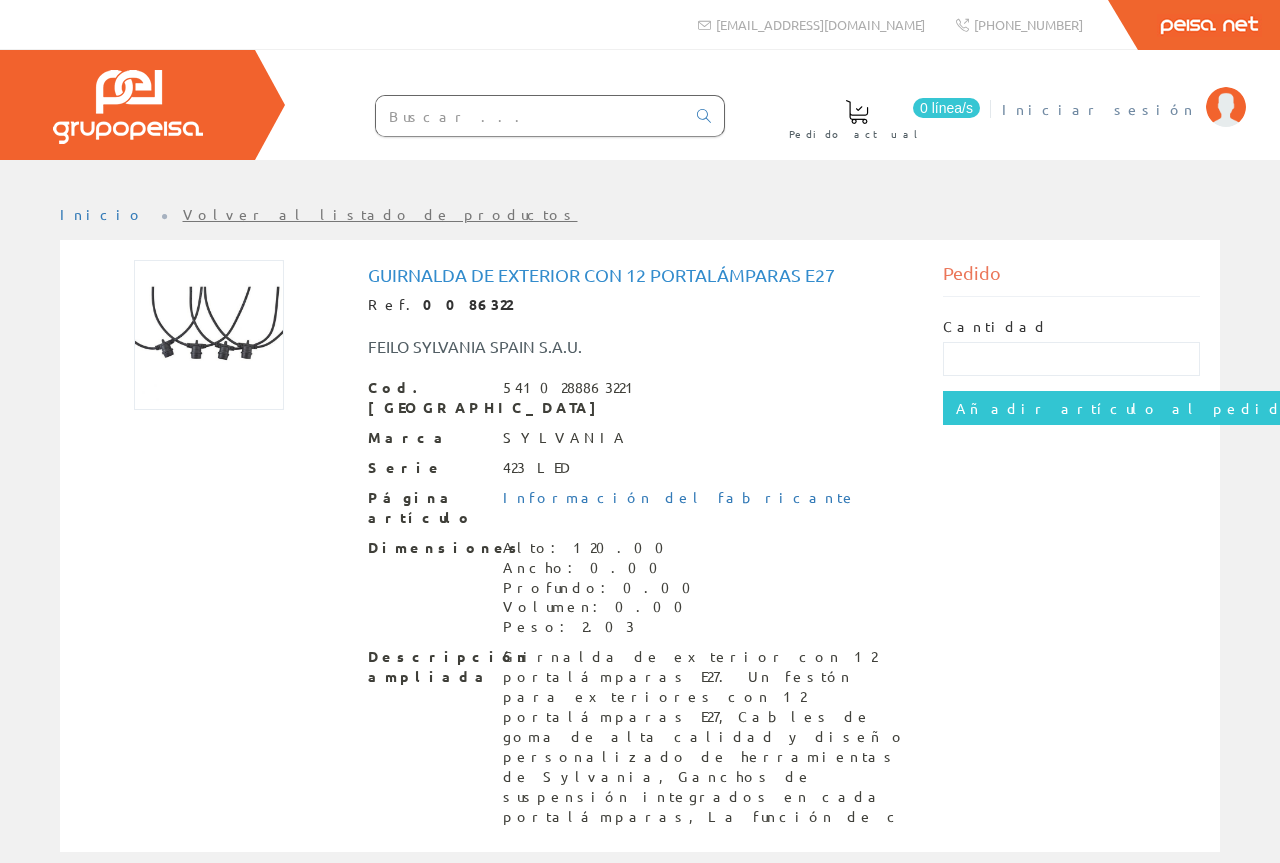 click on "Iniciar sesión" at bounding box center [1099, 109] 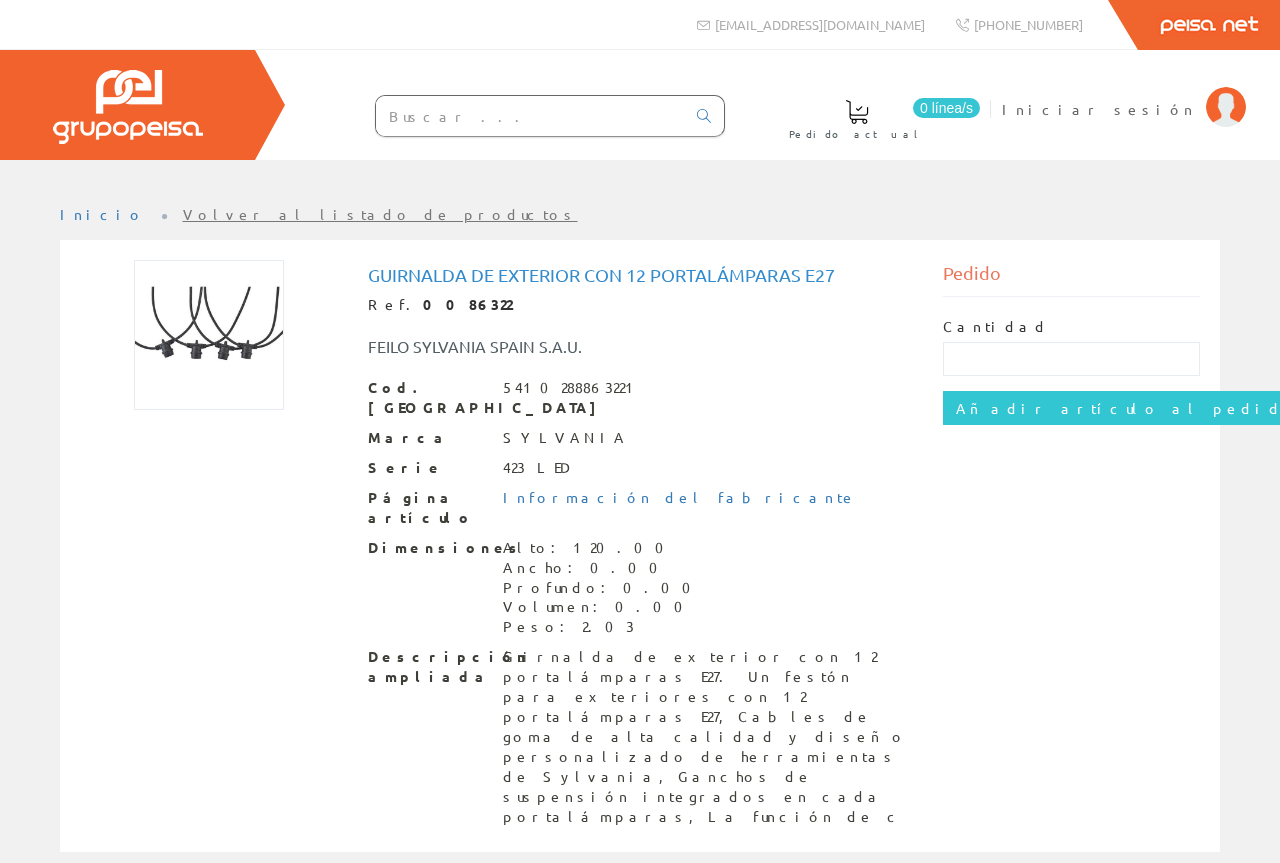 scroll, scrollTop: 0, scrollLeft: 0, axis: both 